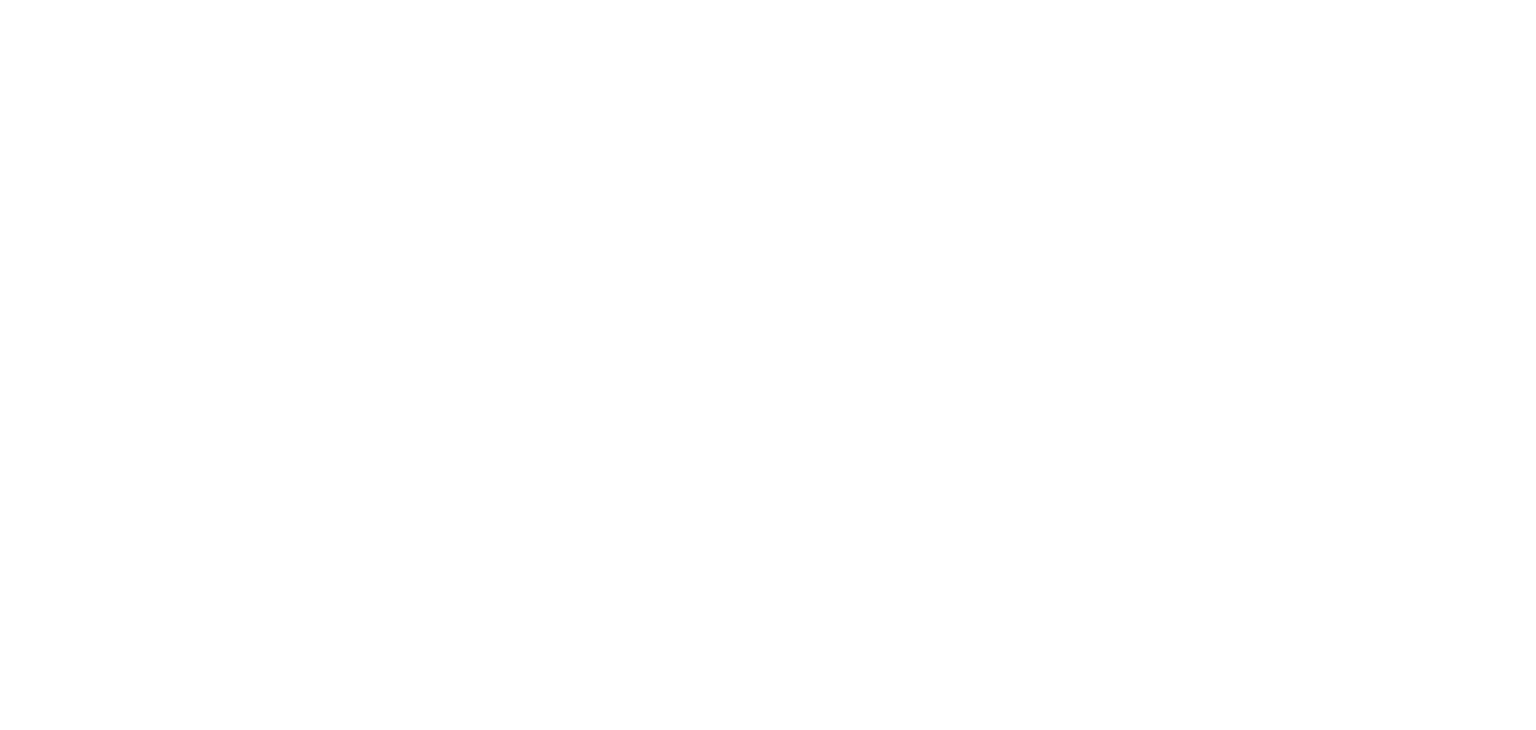 scroll, scrollTop: 0, scrollLeft: 0, axis: both 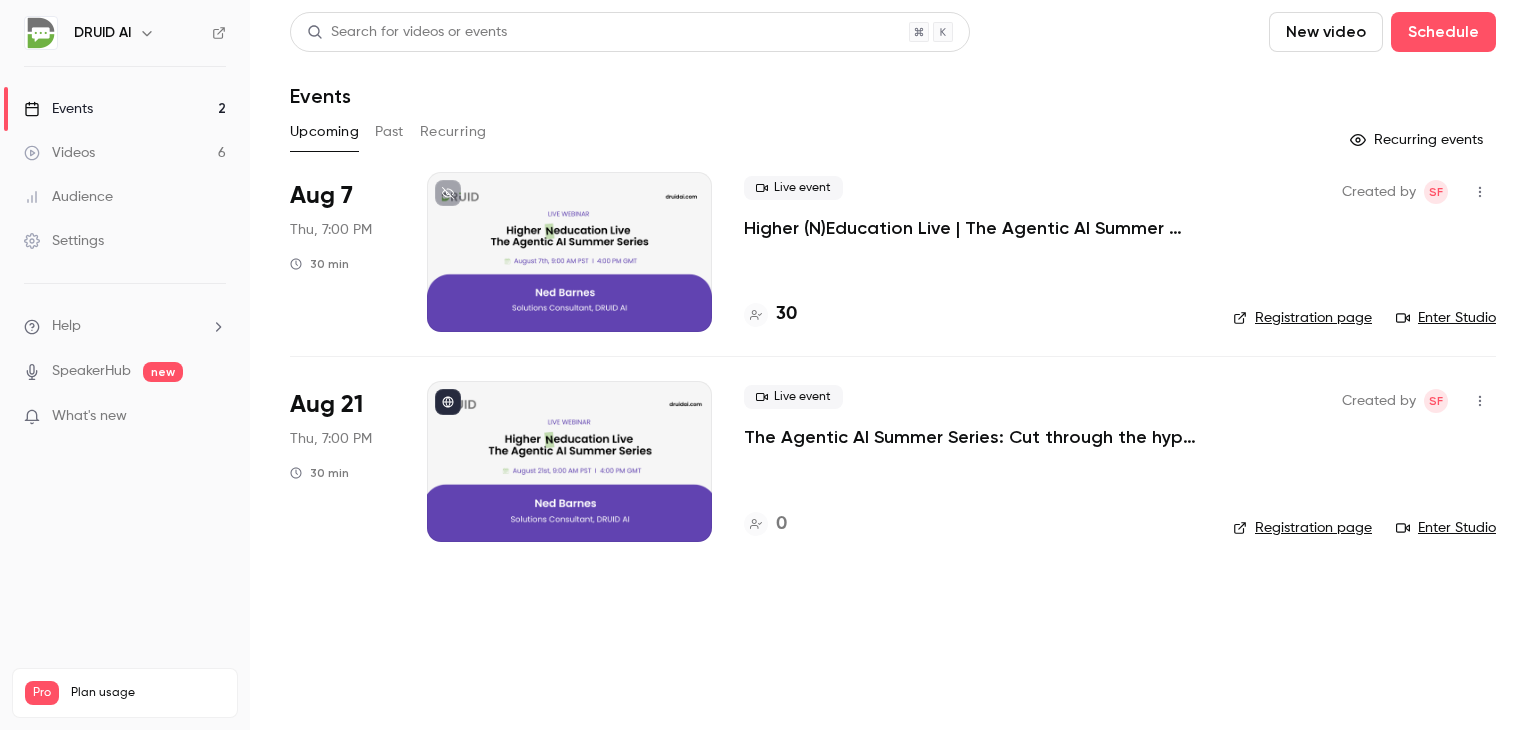 click 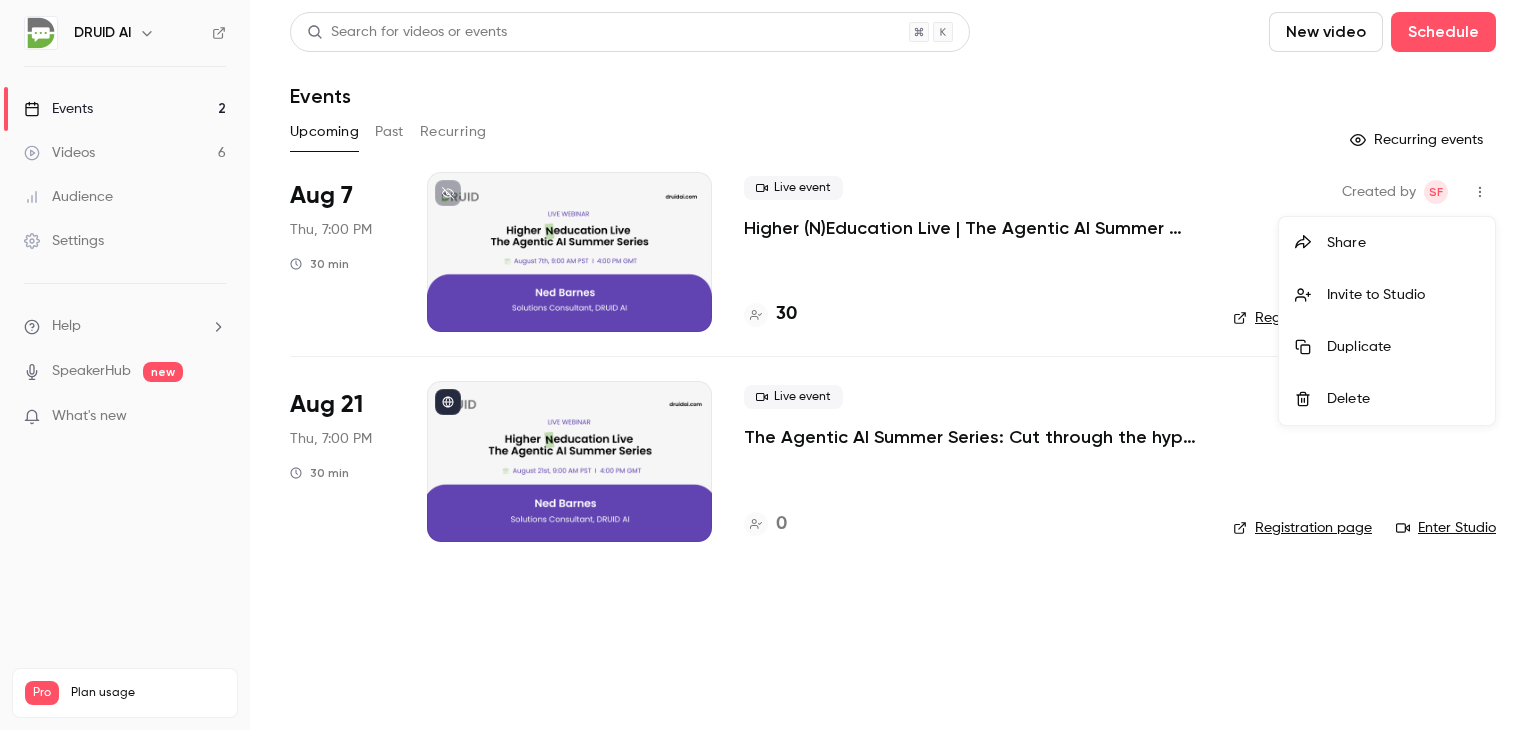 click at bounding box center [768, 365] 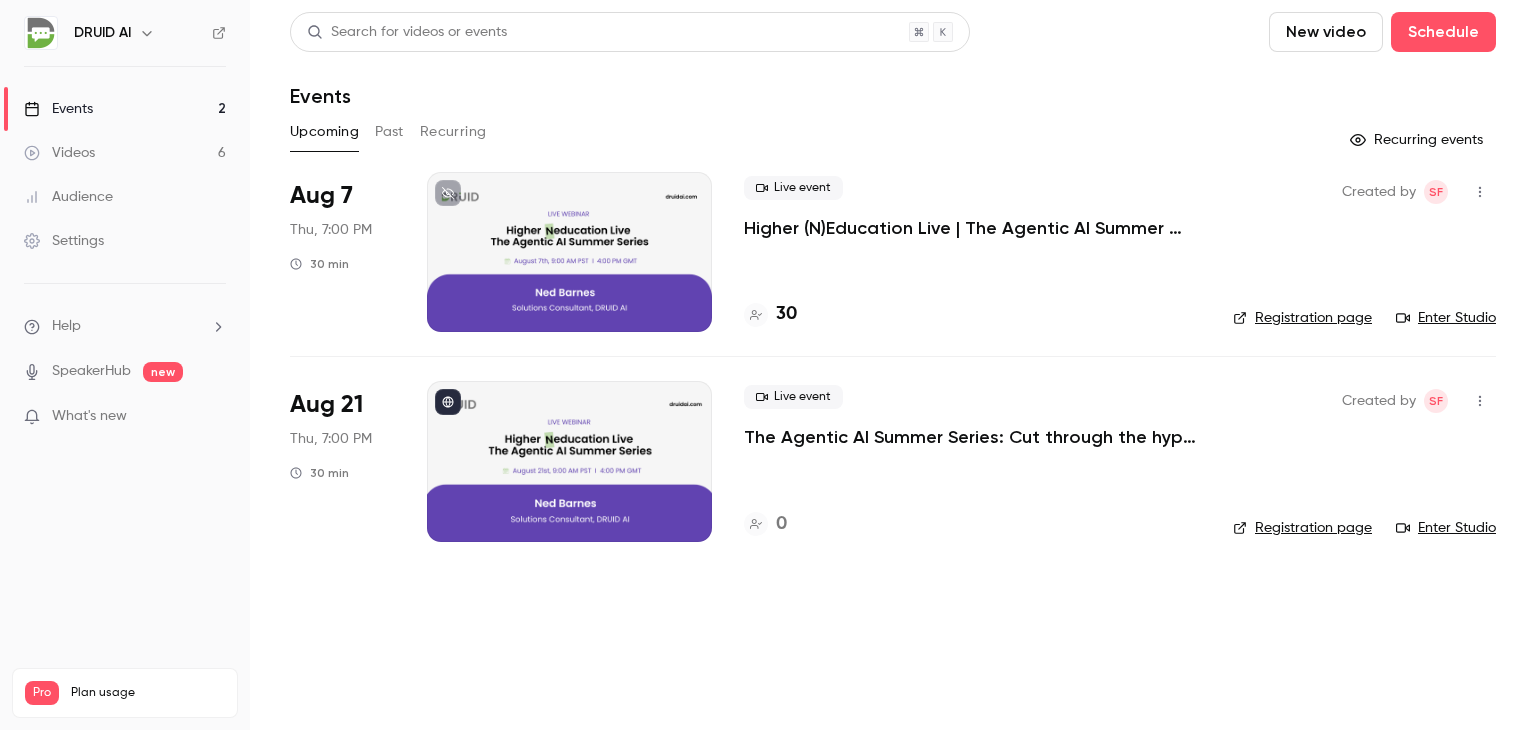 click on "Higher (N)Education Live | The Agentic AI Summer Series: Cut through the hype. See the tech. Ask your questions. Repeat." at bounding box center [972, 228] 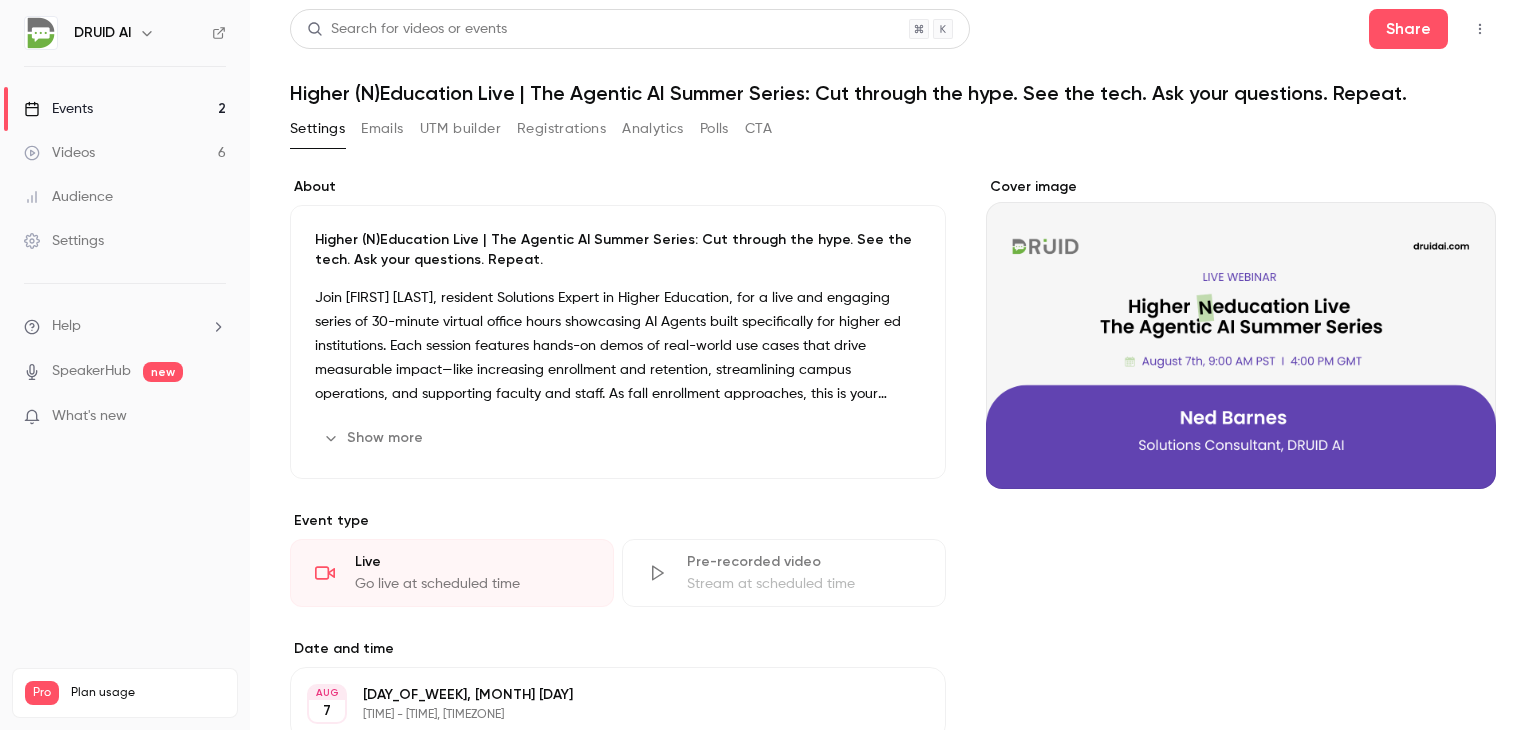 scroll, scrollTop: 0, scrollLeft: 0, axis: both 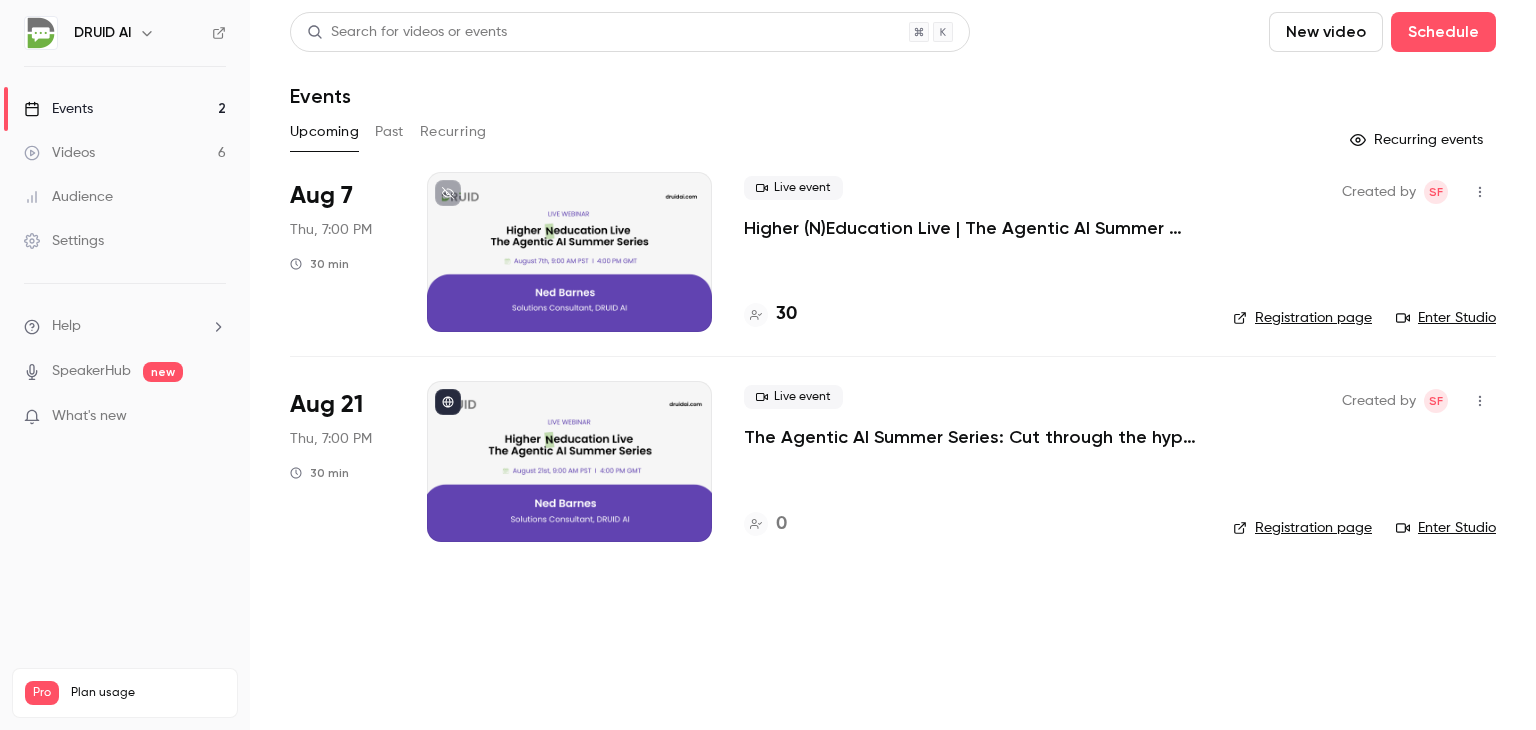 click on "Registration page" at bounding box center (1302, 318) 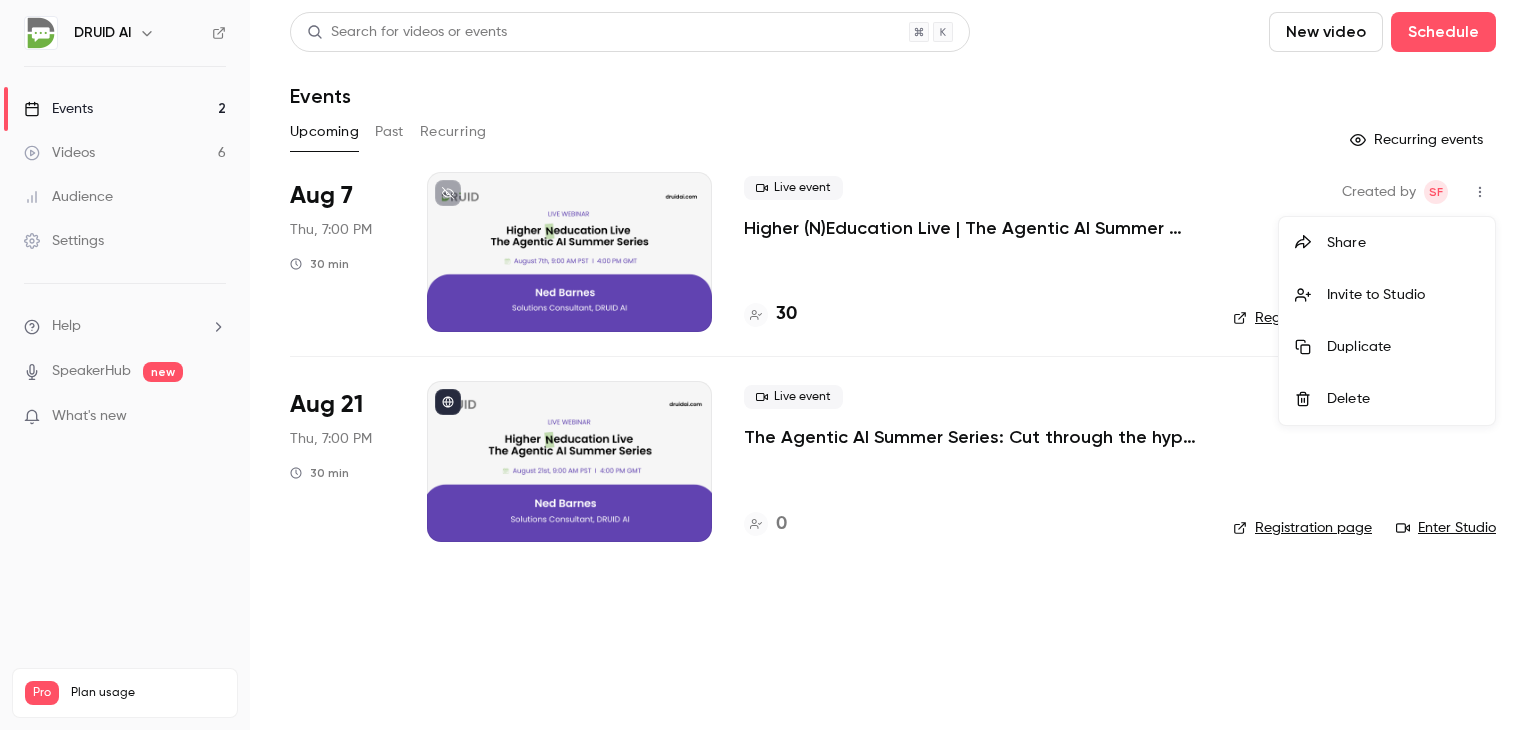 click at bounding box center (768, 365) 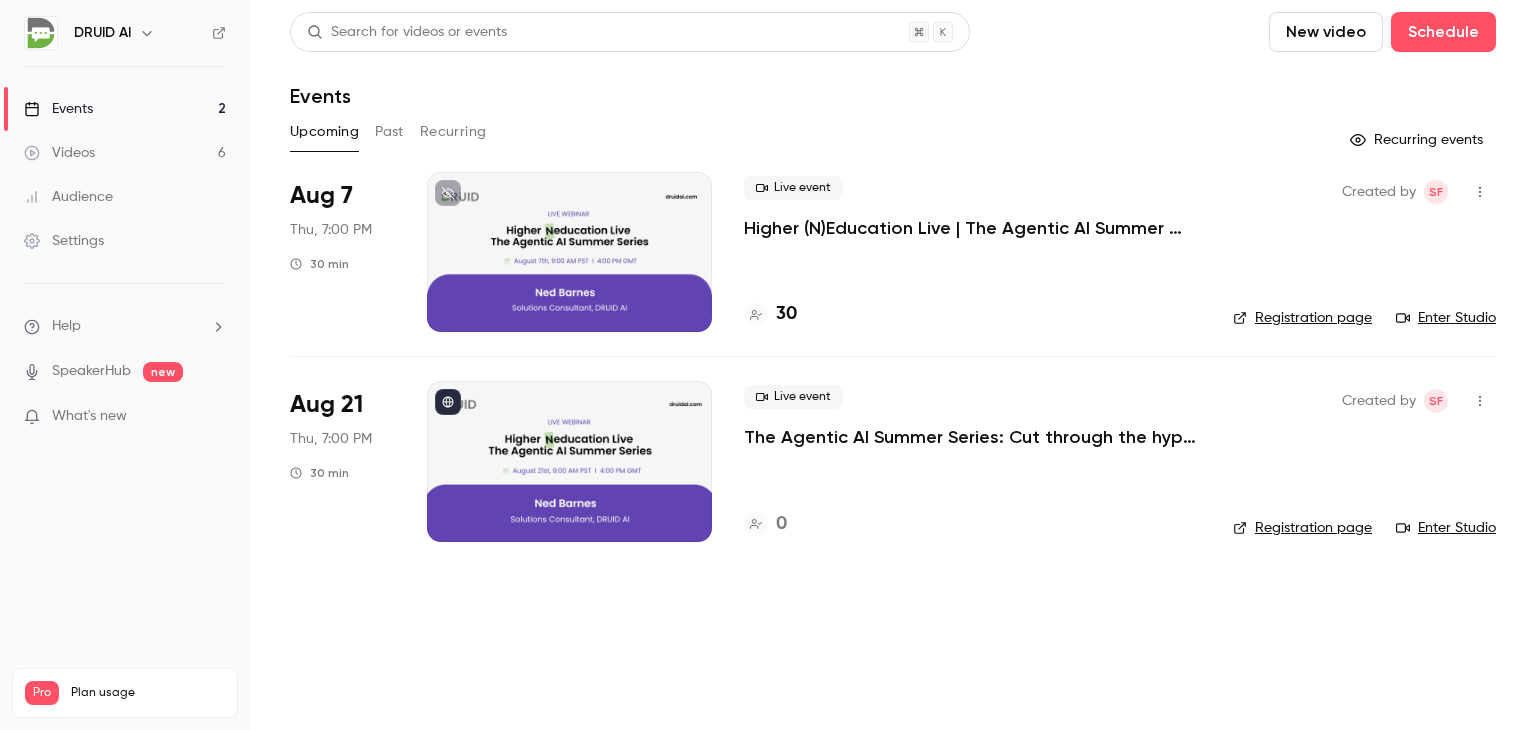 click at bounding box center [569, 252] 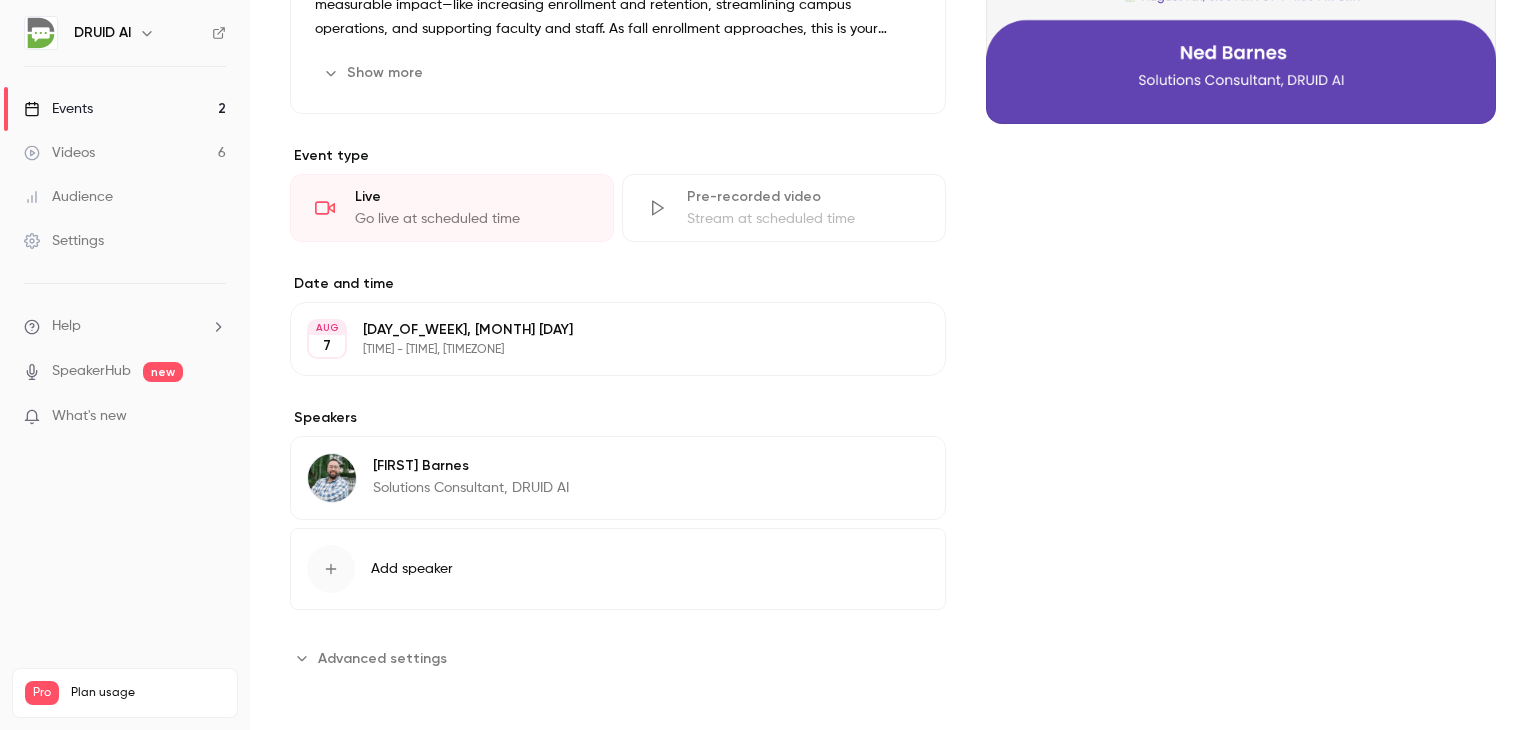scroll, scrollTop: 370, scrollLeft: 0, axis: vertical 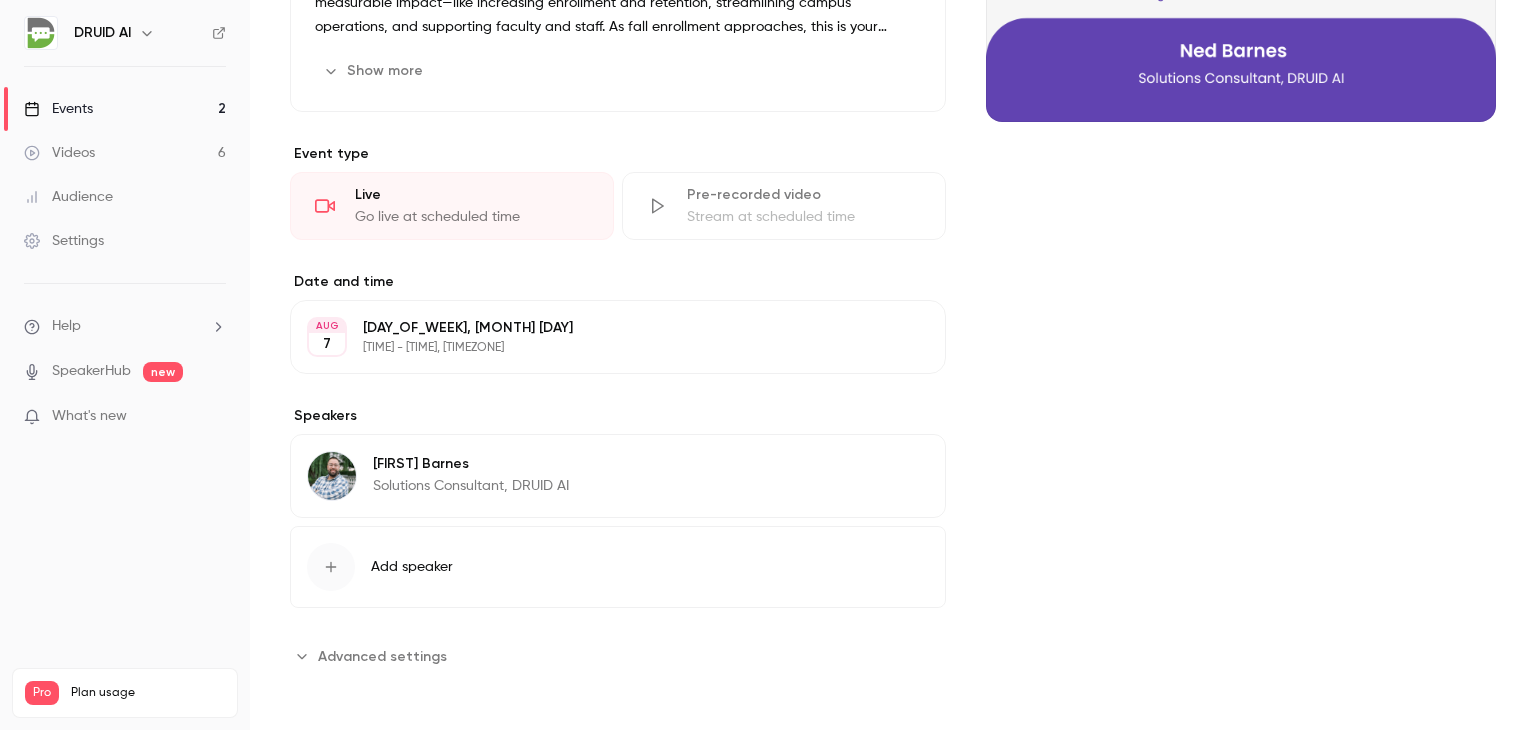 click on "Advanced settings" at bounding box center [382, 656] 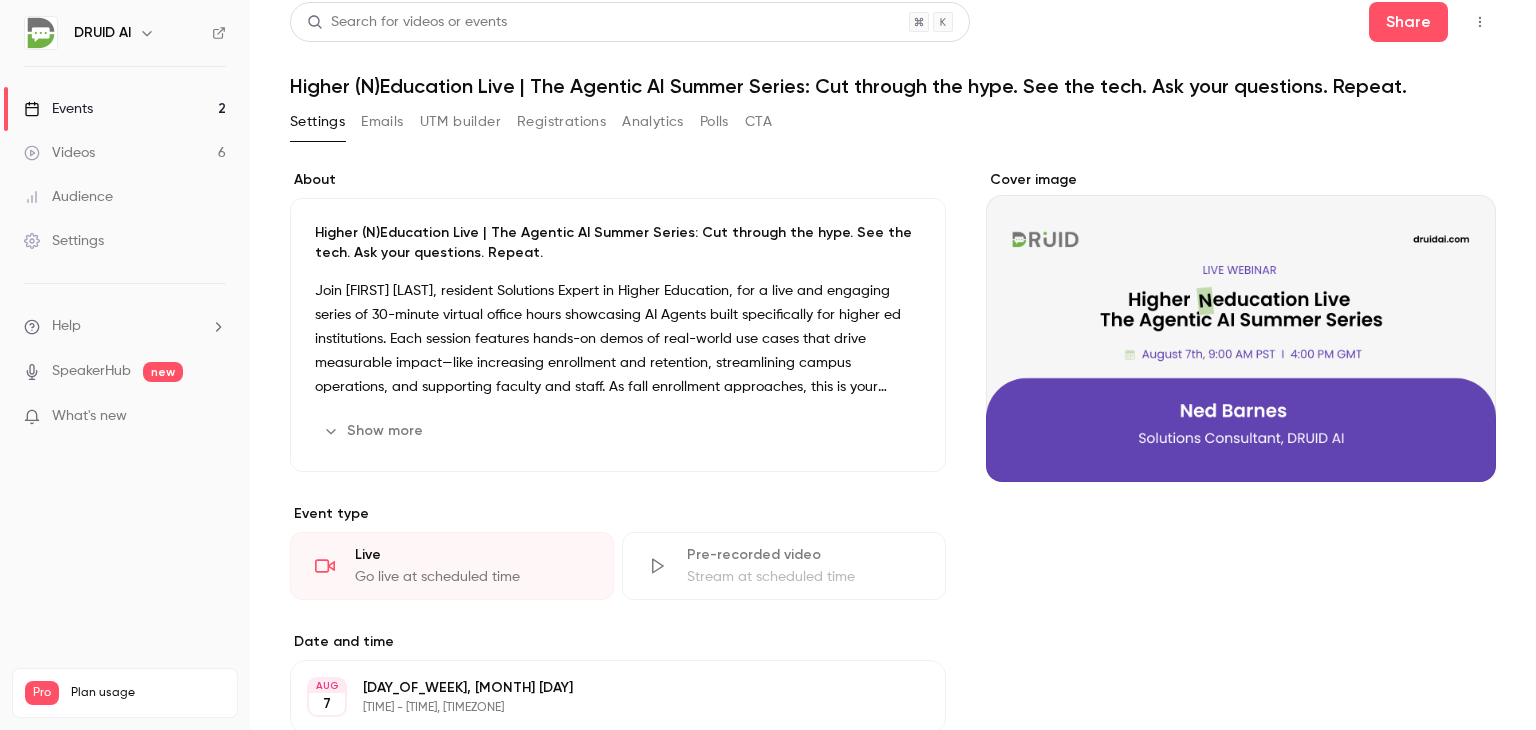 scroll, scrollTop: 0, scrollLeft: 0, axis: both 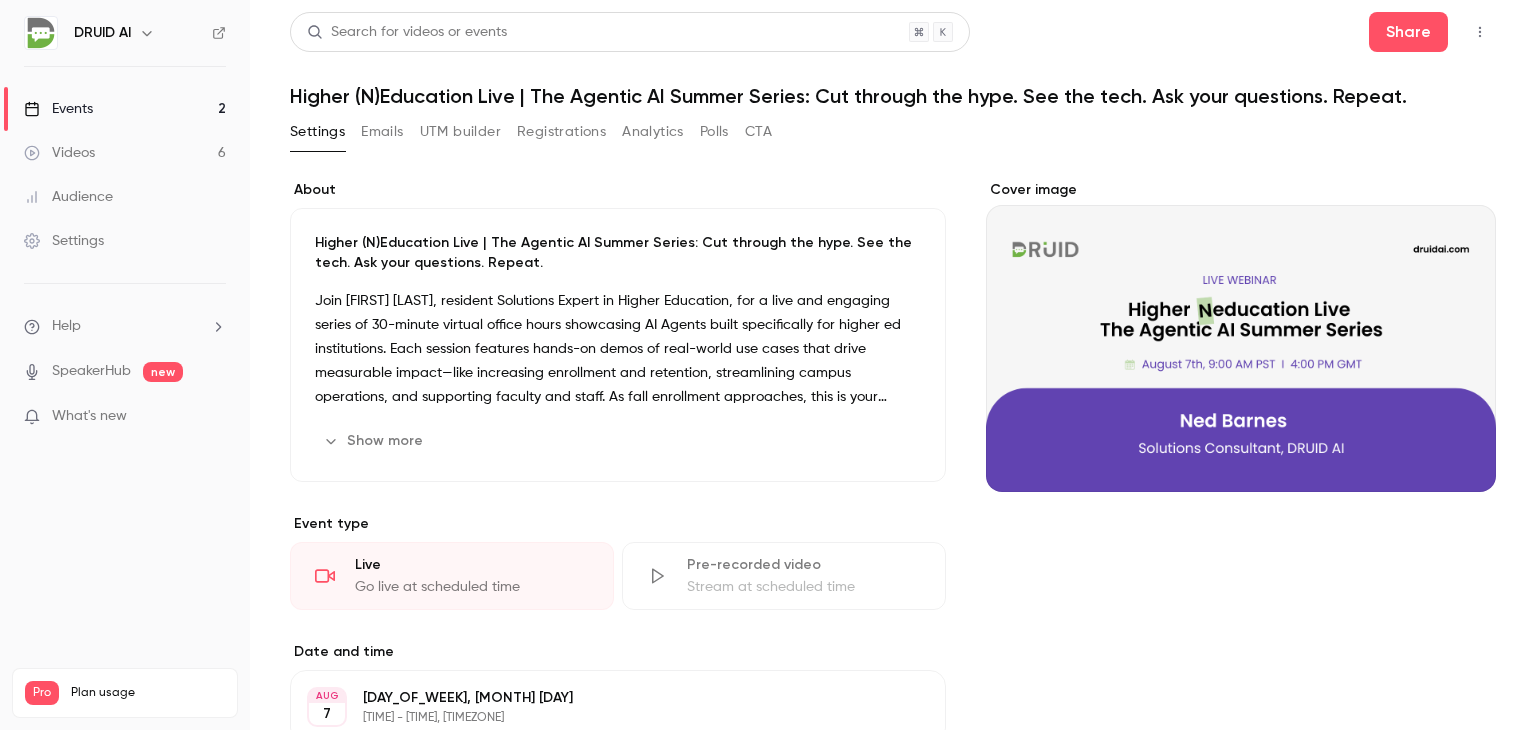 click on "Emails" at bounding box center (382, 132) 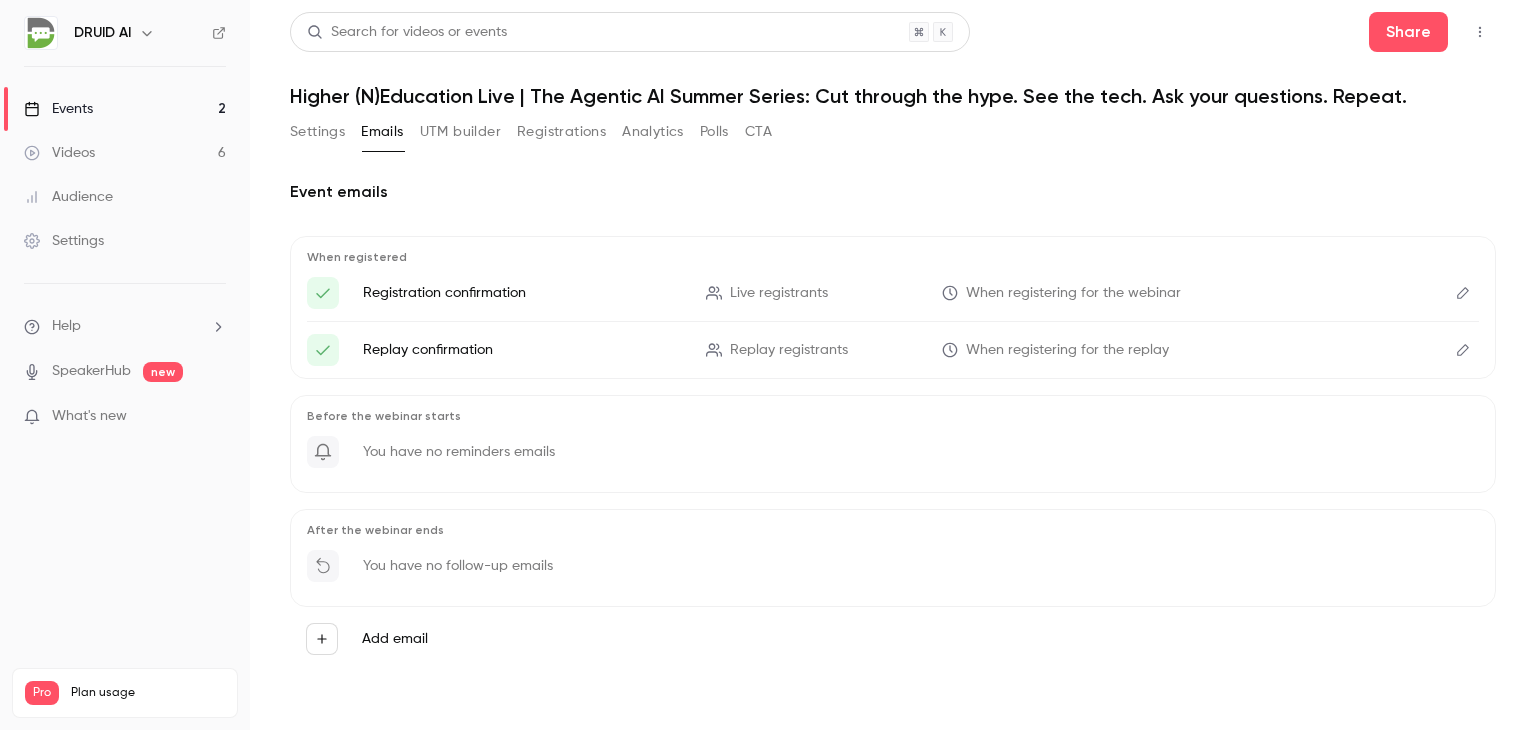 click on "UTM builder" at bounding box center [460, 132] 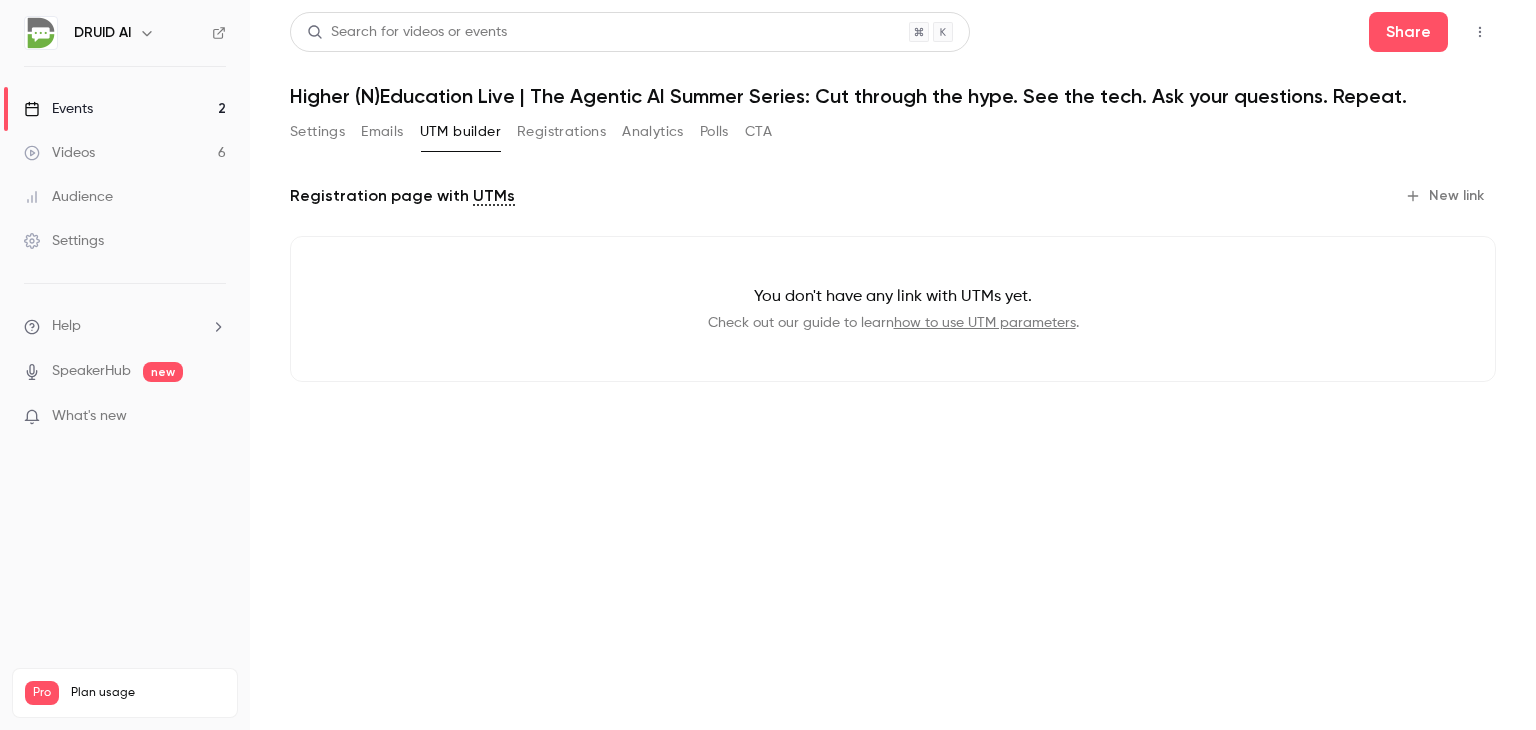 click on "Registrations" at bounding box center [561, 132] 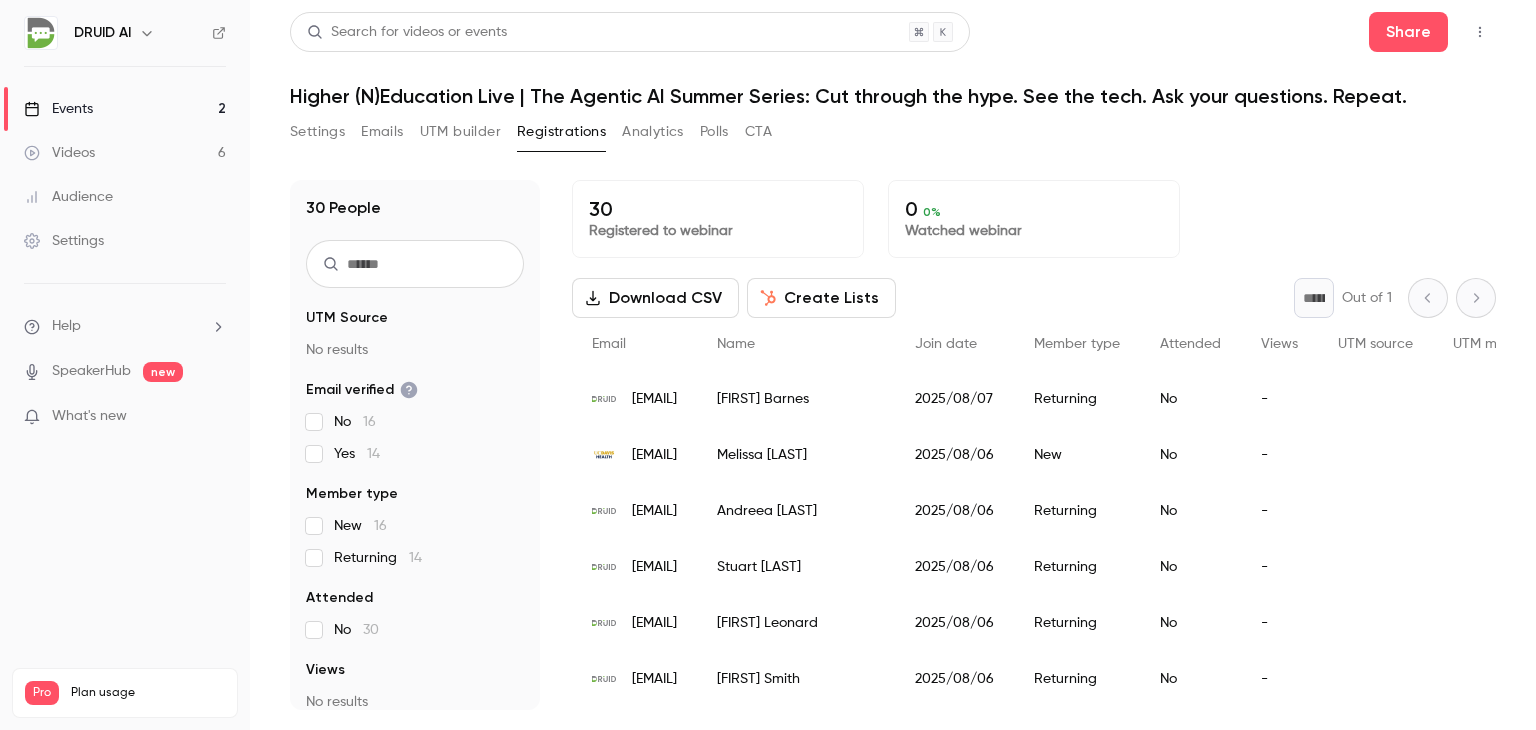 scroll, scrollTop: 0, scrollLeft: 0, axis: both 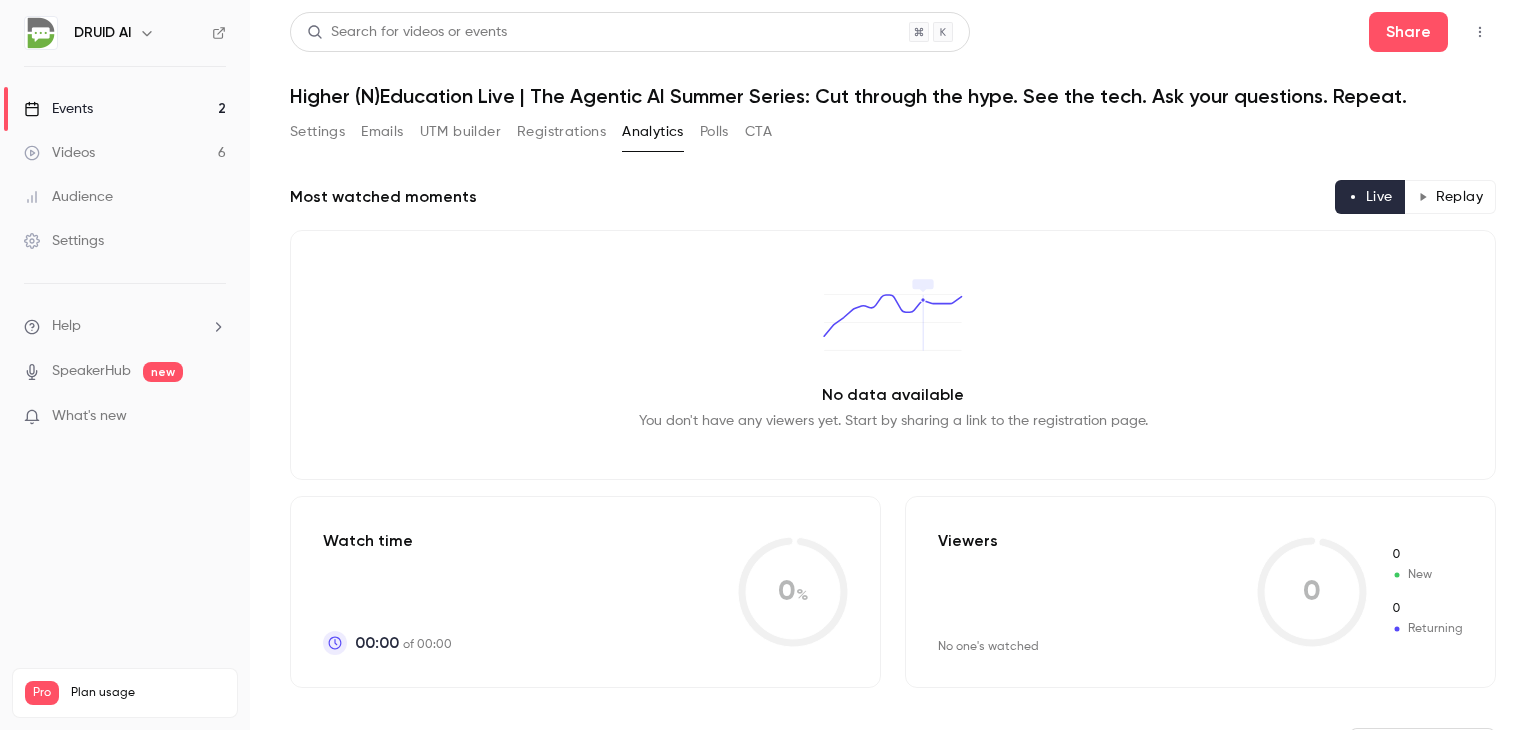 click on "Registrations" at bounding box center [561, 132] 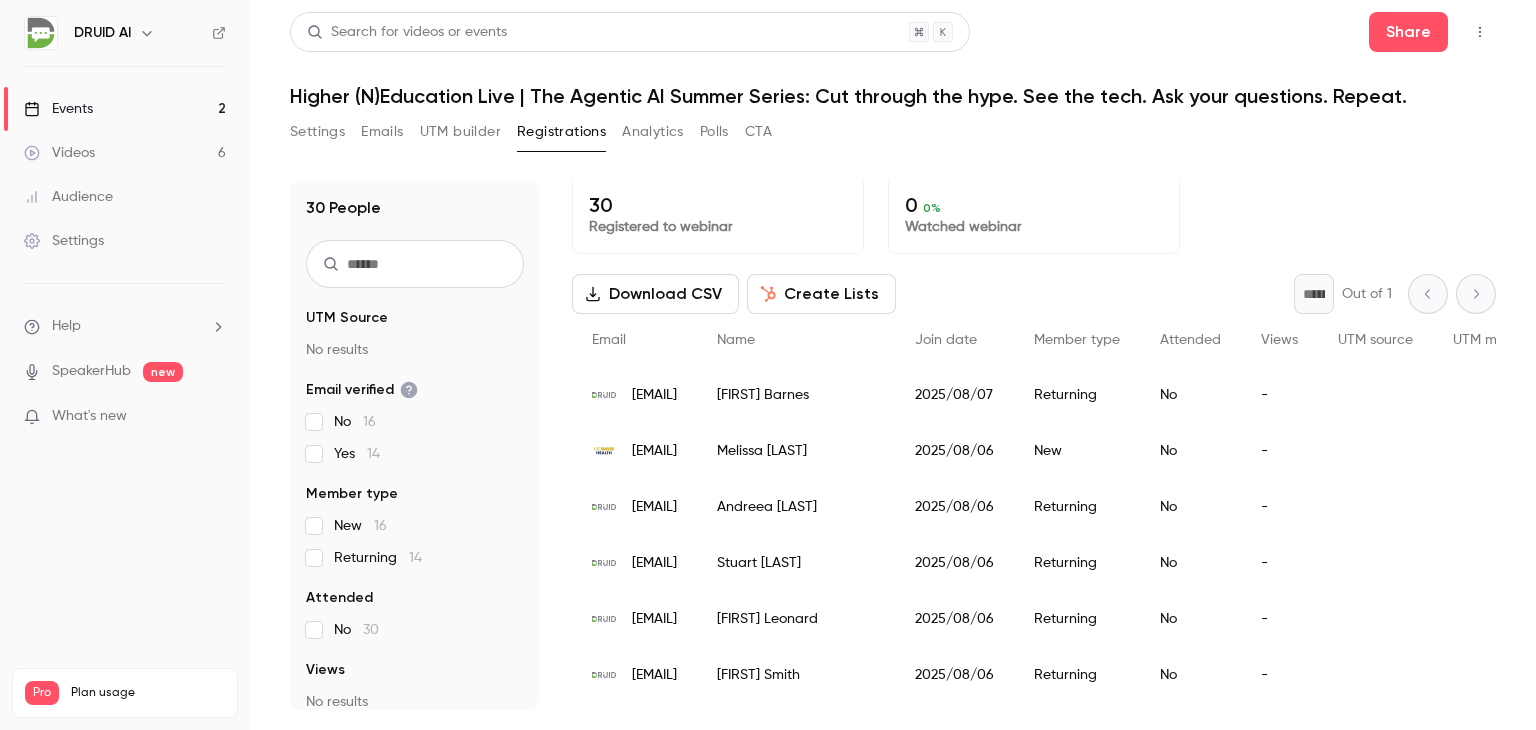 scroll, scrollTop: 0, scrollLeft: 0, axis: both 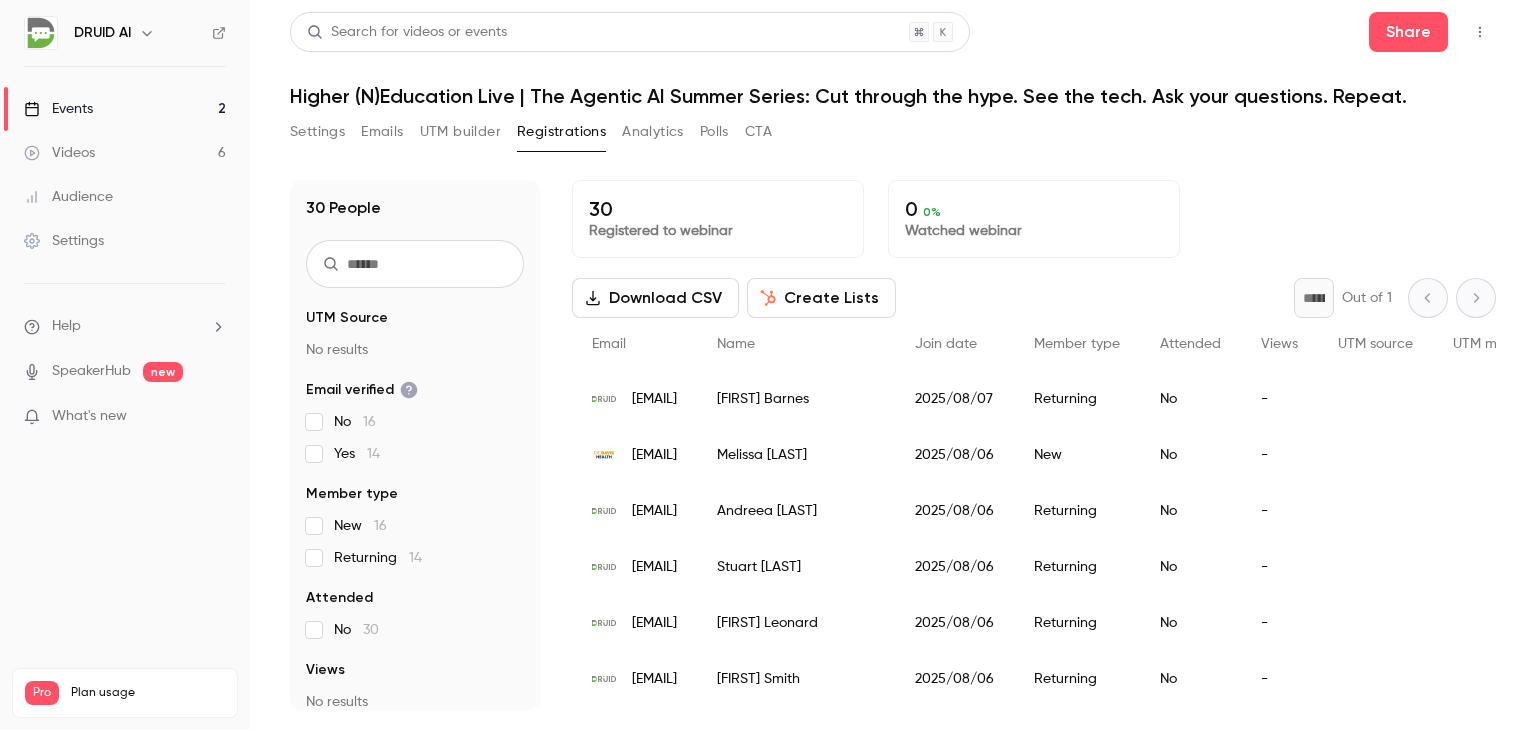 click on "CTA" at bounding box center [758, 132] 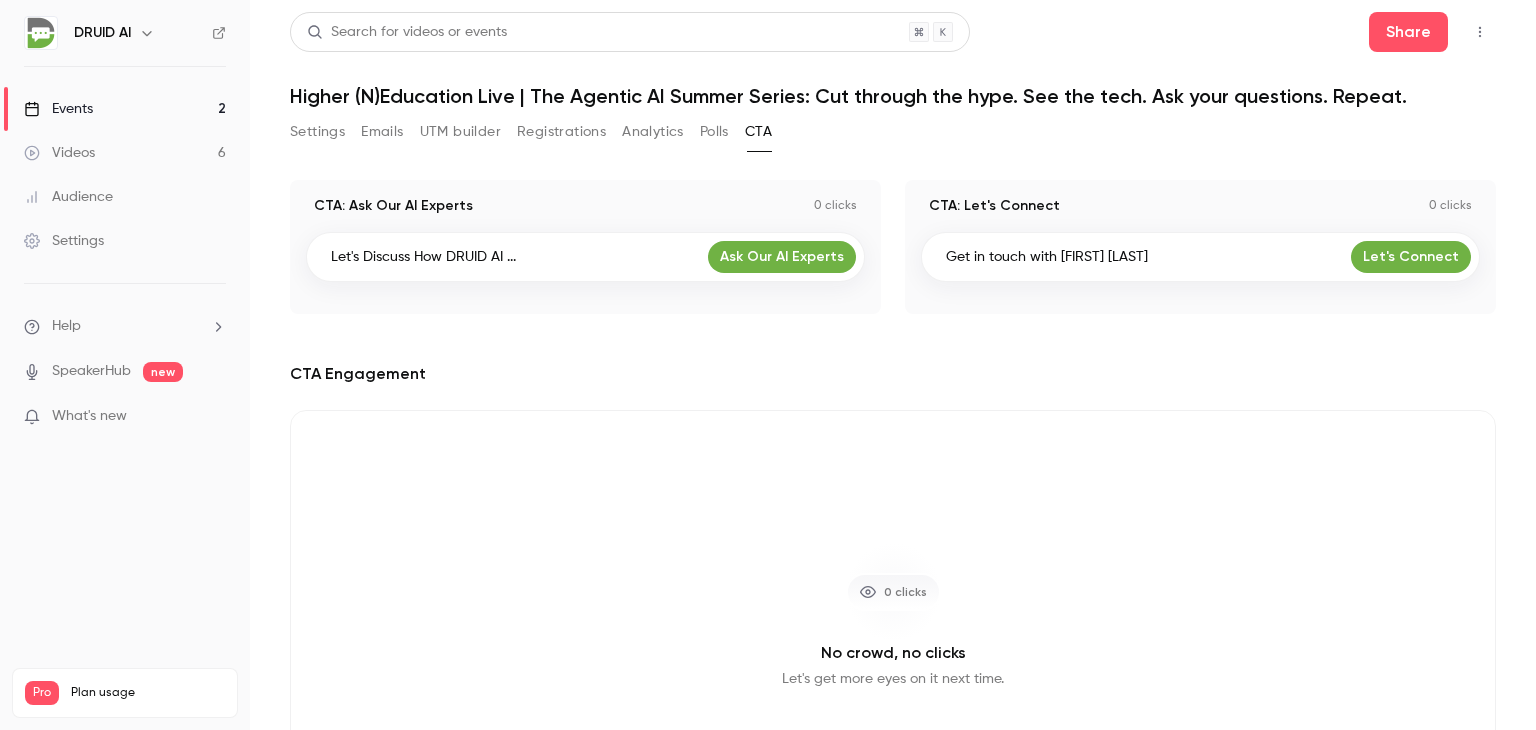 click on "Polls" at bounding box center [714, 132] 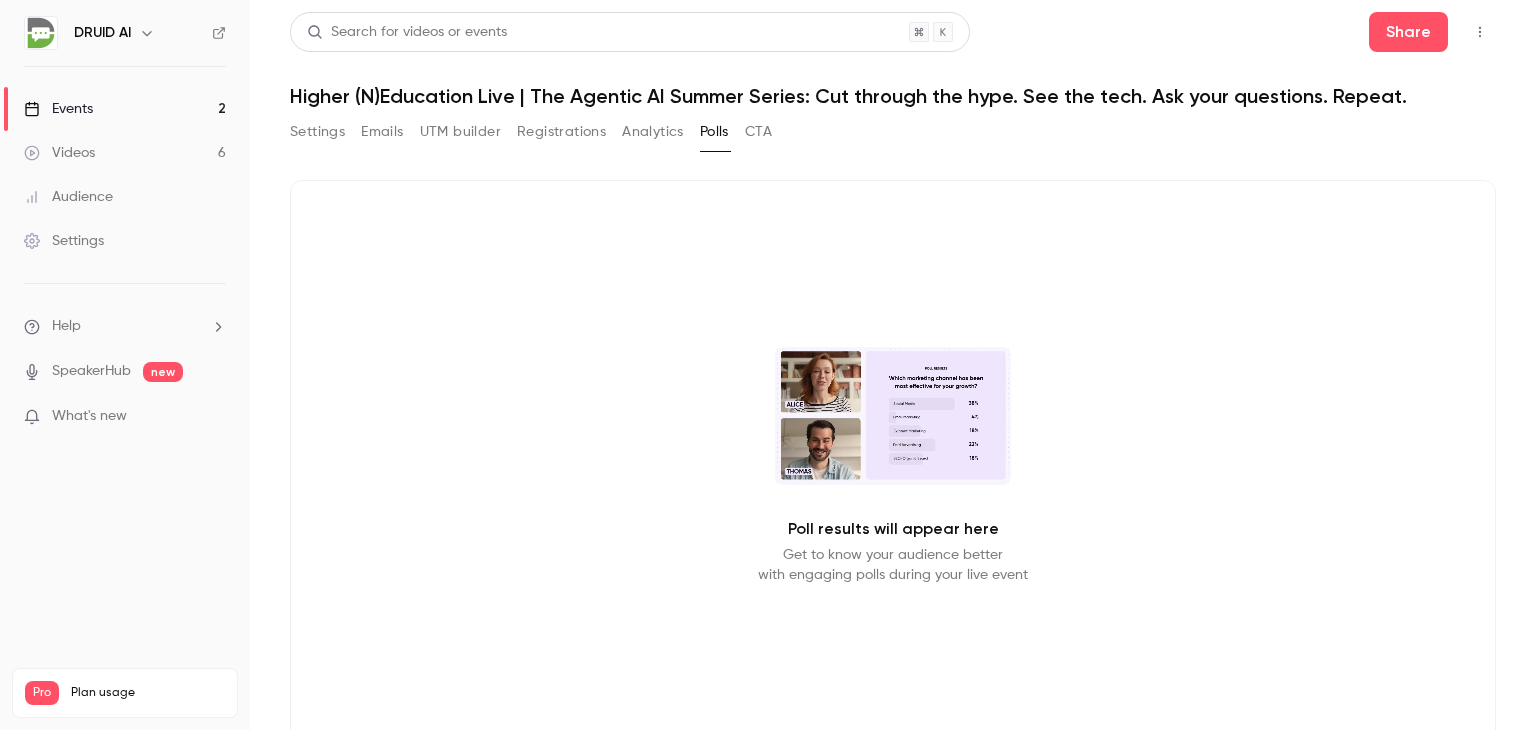 click on "Settings" at bounding box center (317, 132) 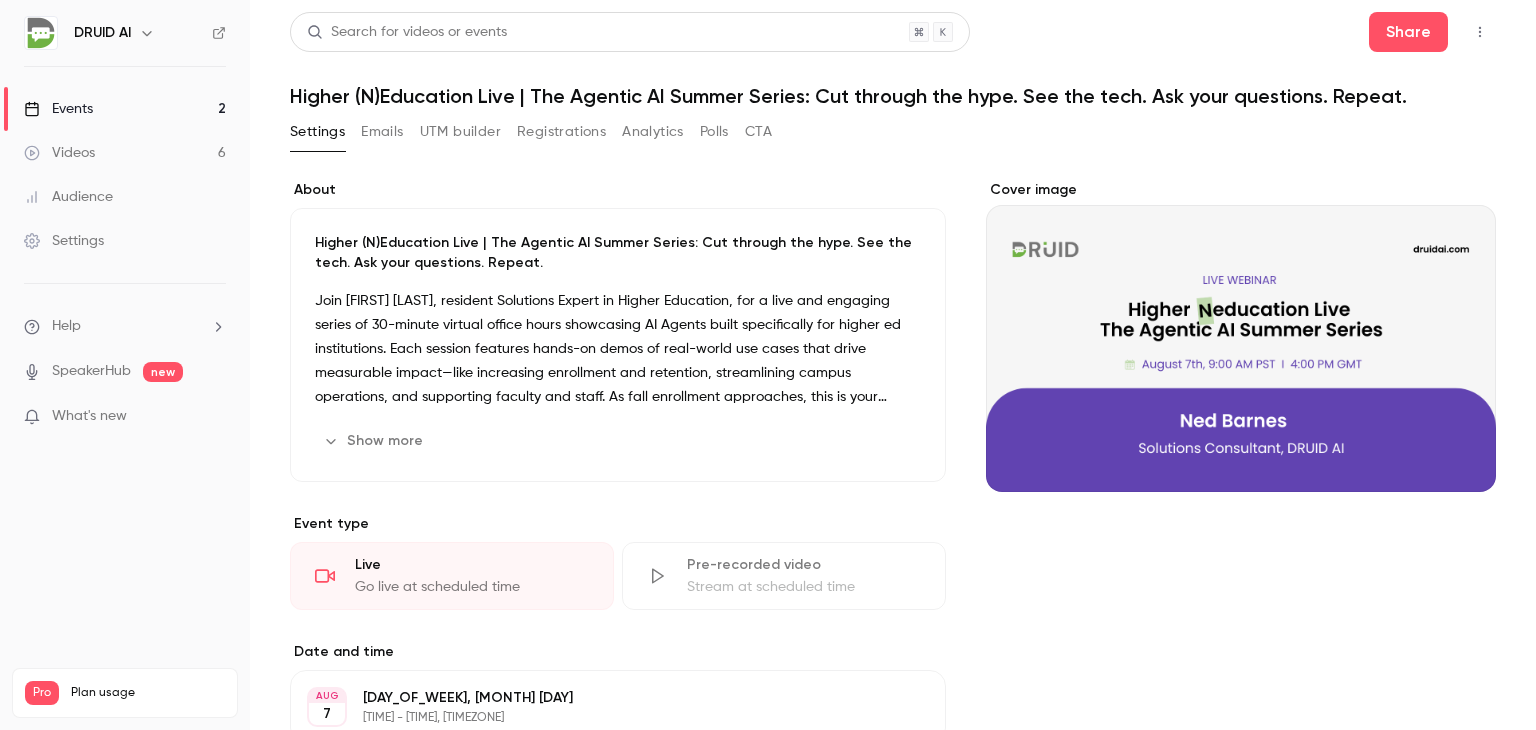 scroll, scrollTop: 370, scrollLeft: 0, axis: vertical 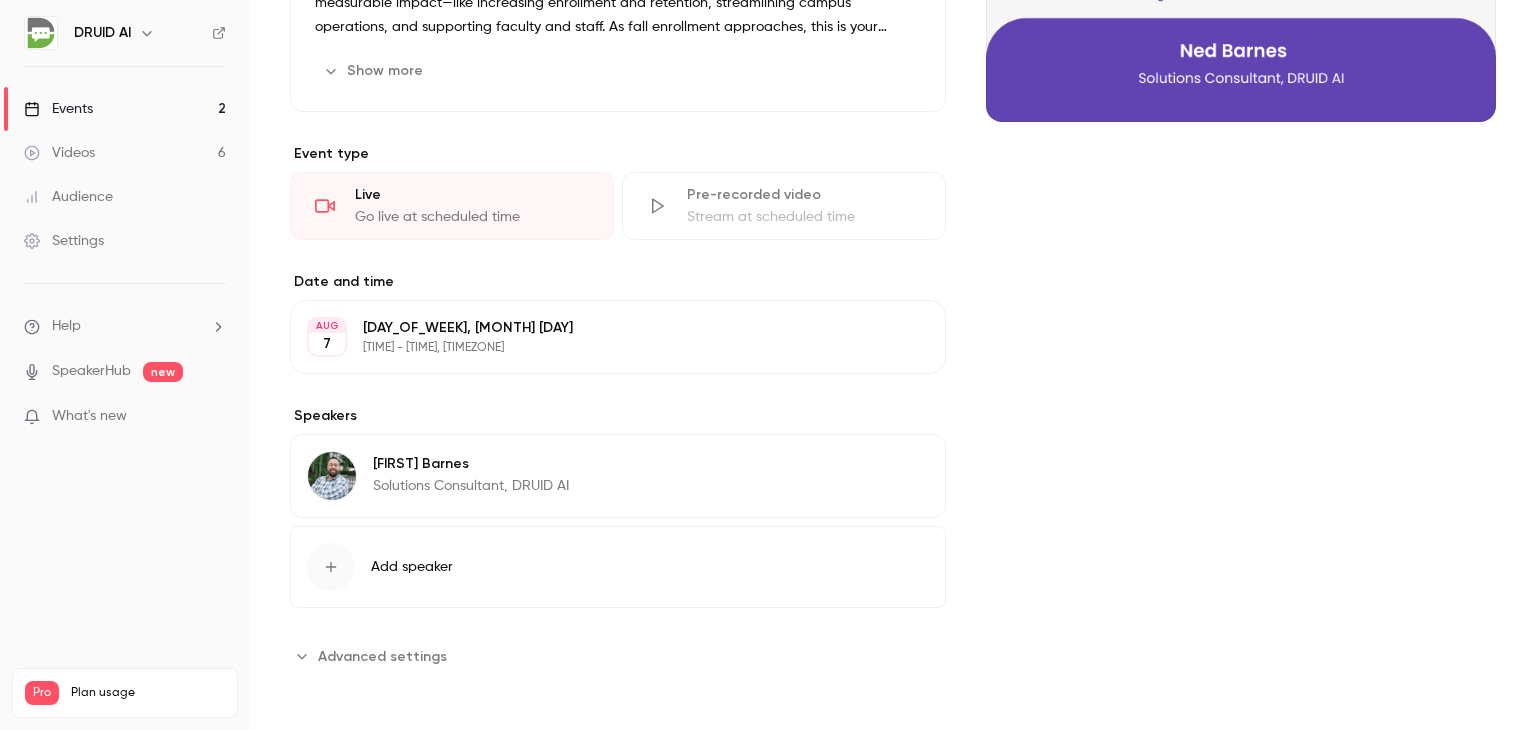click on "Advanced settings" at bounding box center [382, 656] 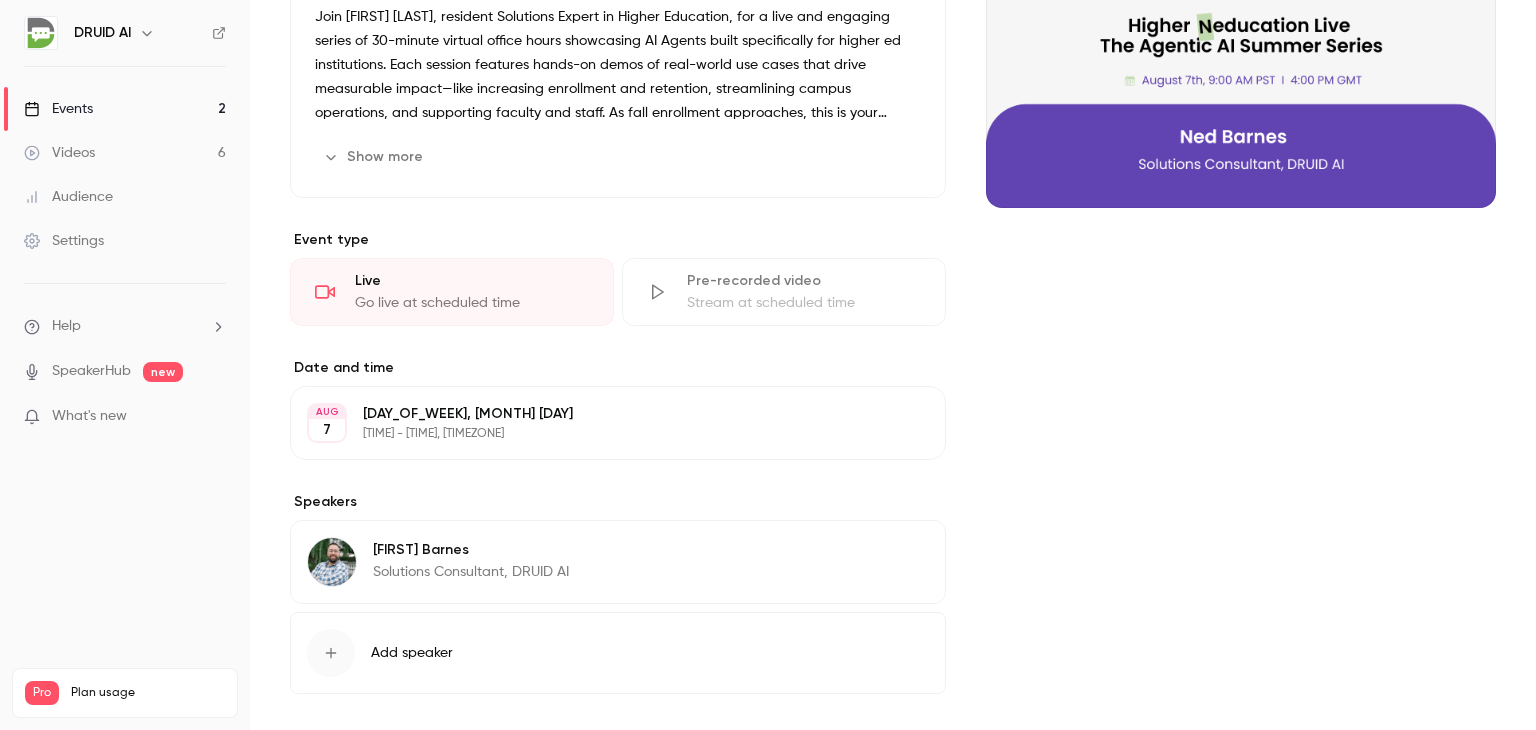 scroll, scrollTop: 300, scrollLeft: 0, axis: vertical 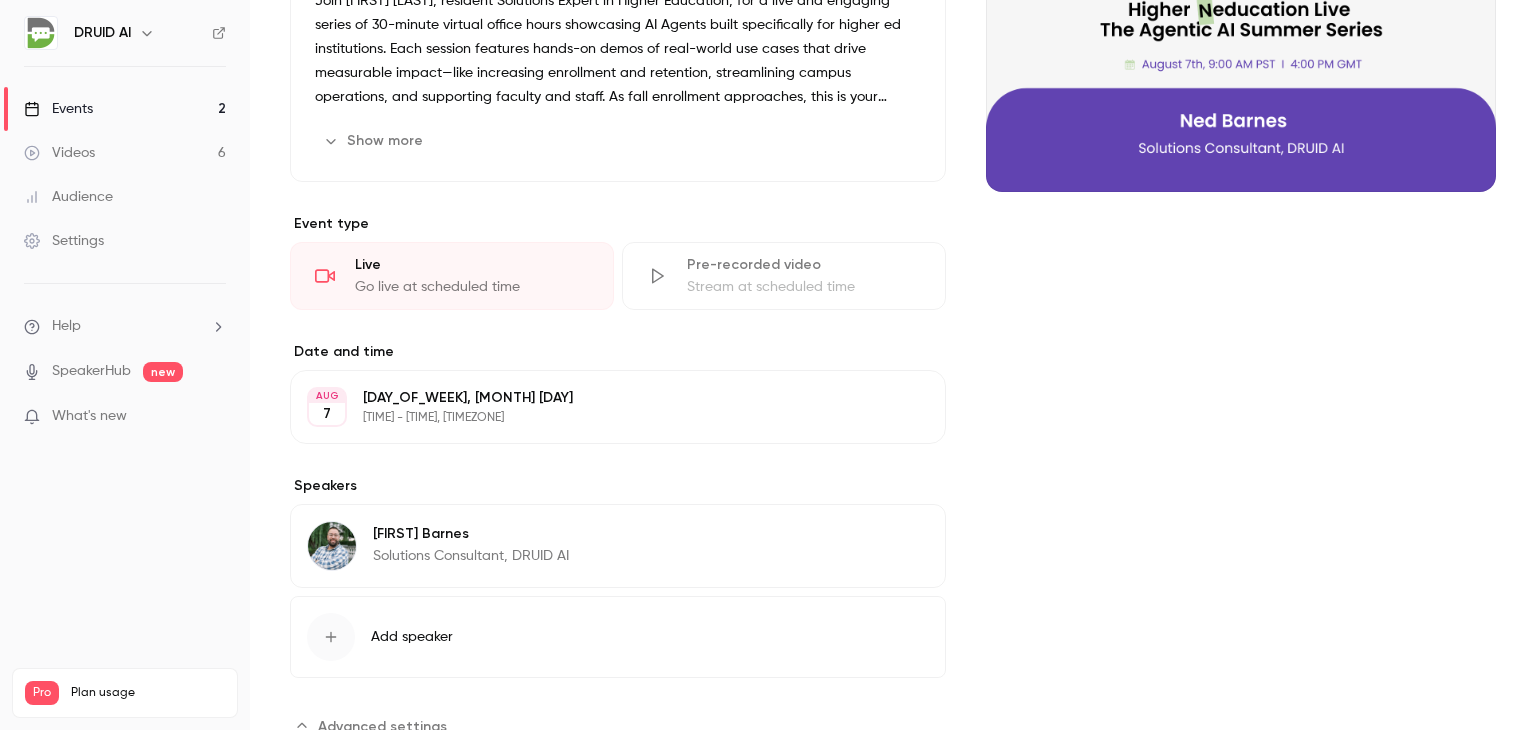 click on "Edit" at bounding box center [892, 407] 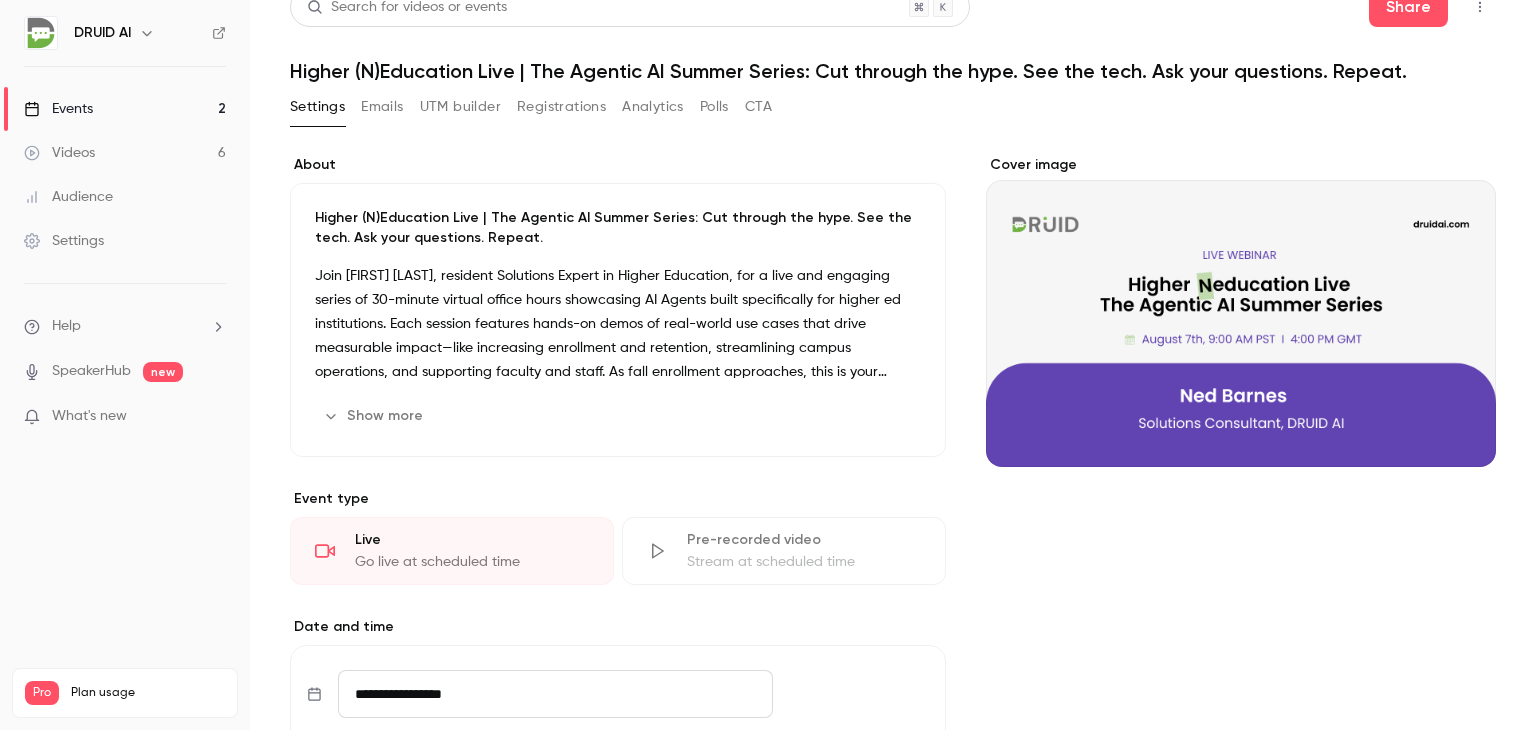 scroll, scrollTop: 0, scrollLeft: 0, axis: both 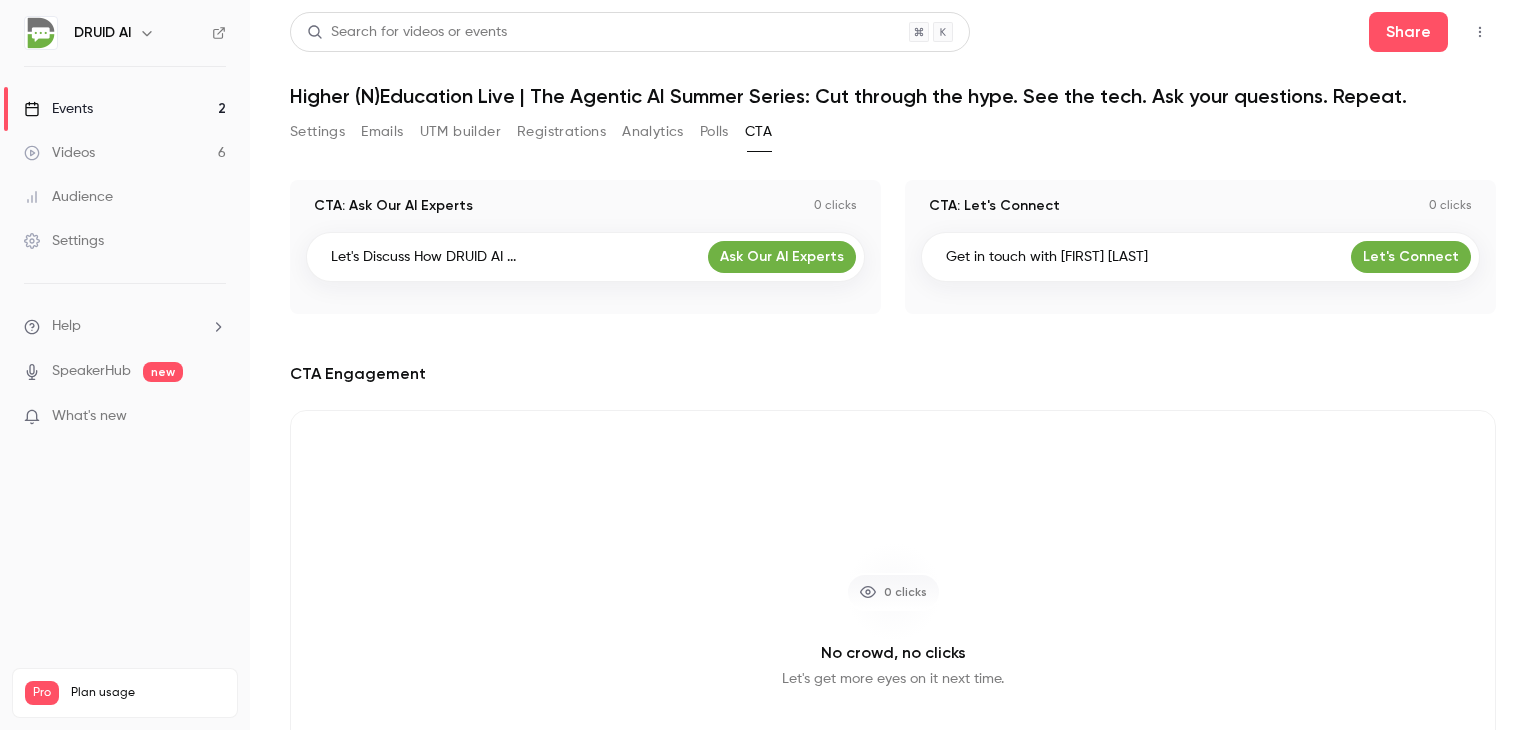 click on "Settings" at bounding box center [317, 132] 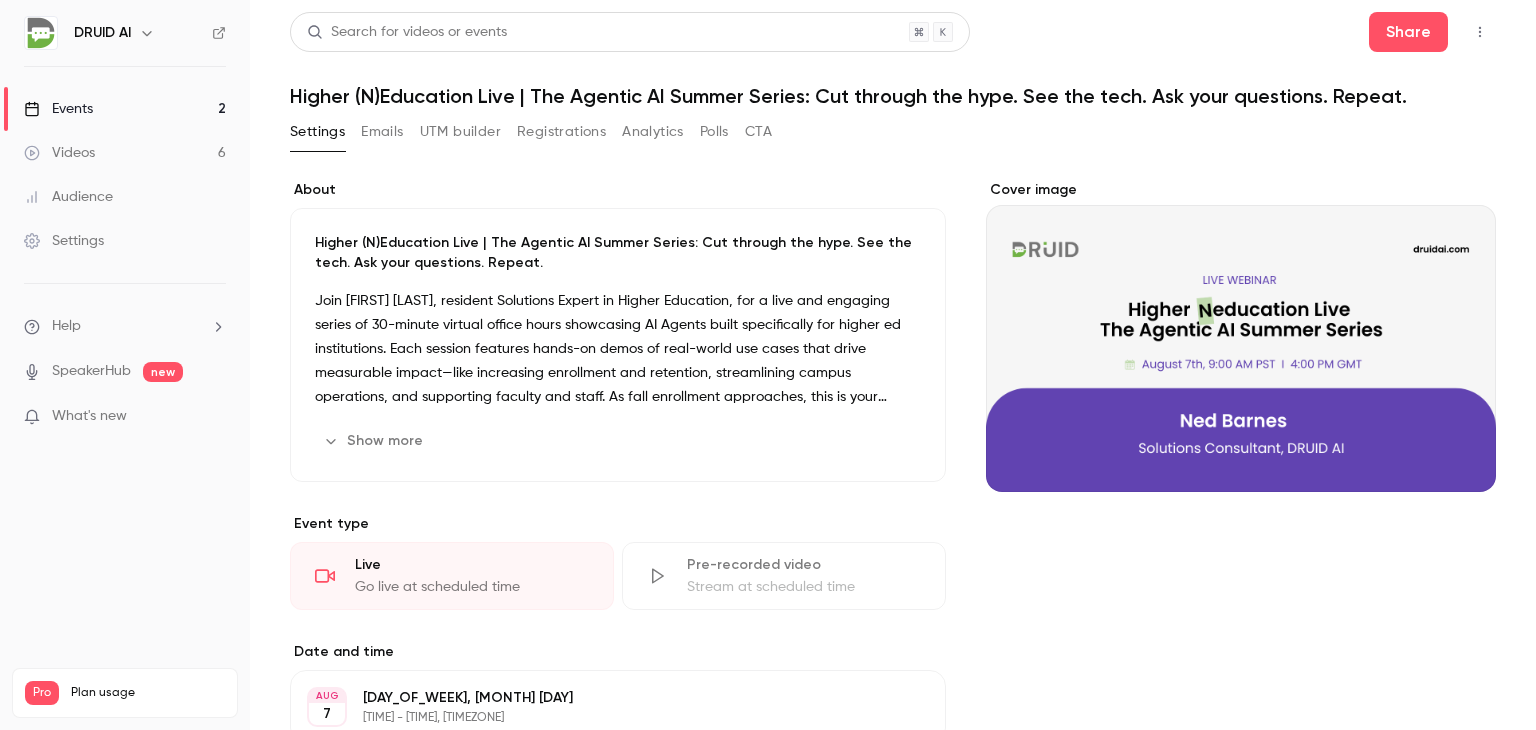 click on "Settings" at bounding box center (125, 241) 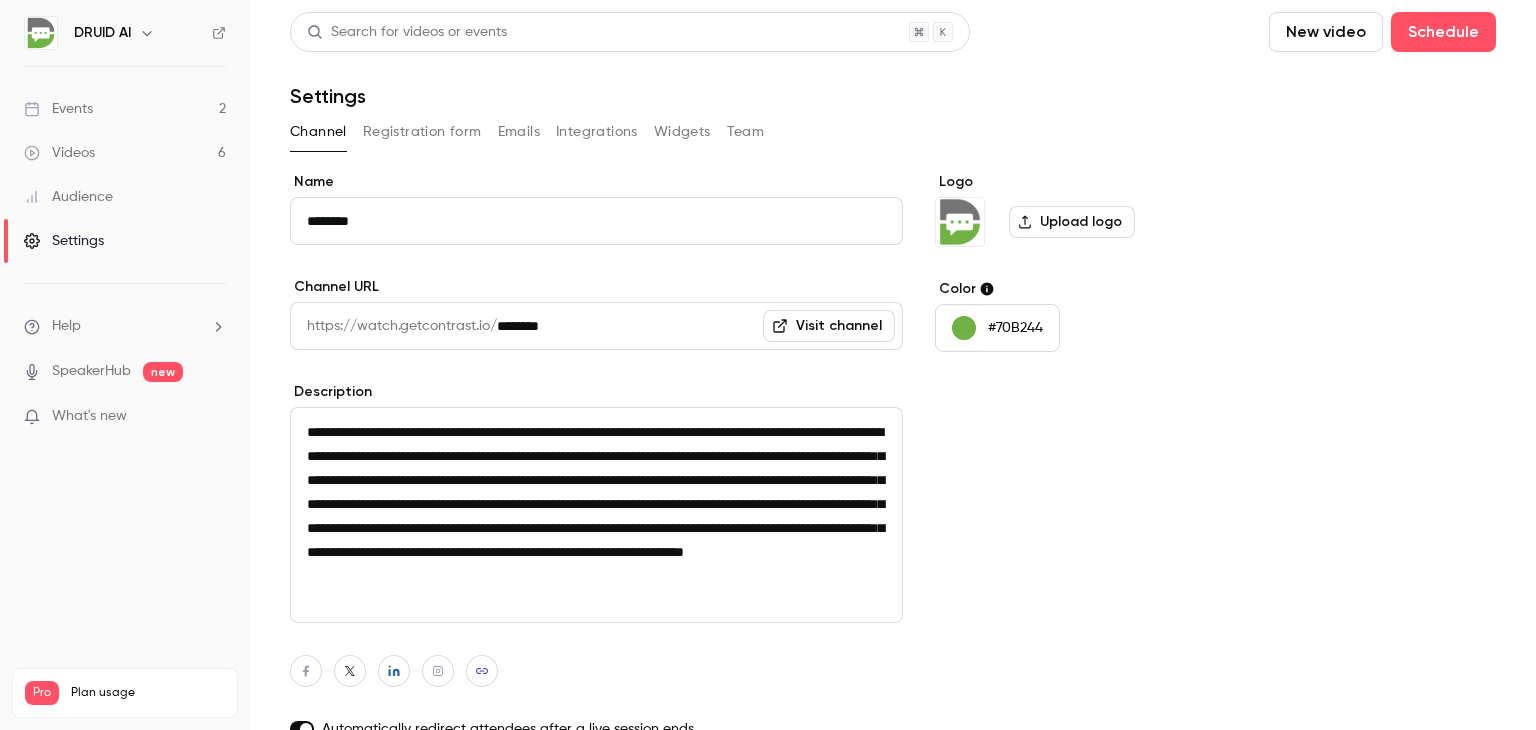 scroll, scrollTop: 157, scrollLeft: 0, axis: vertical 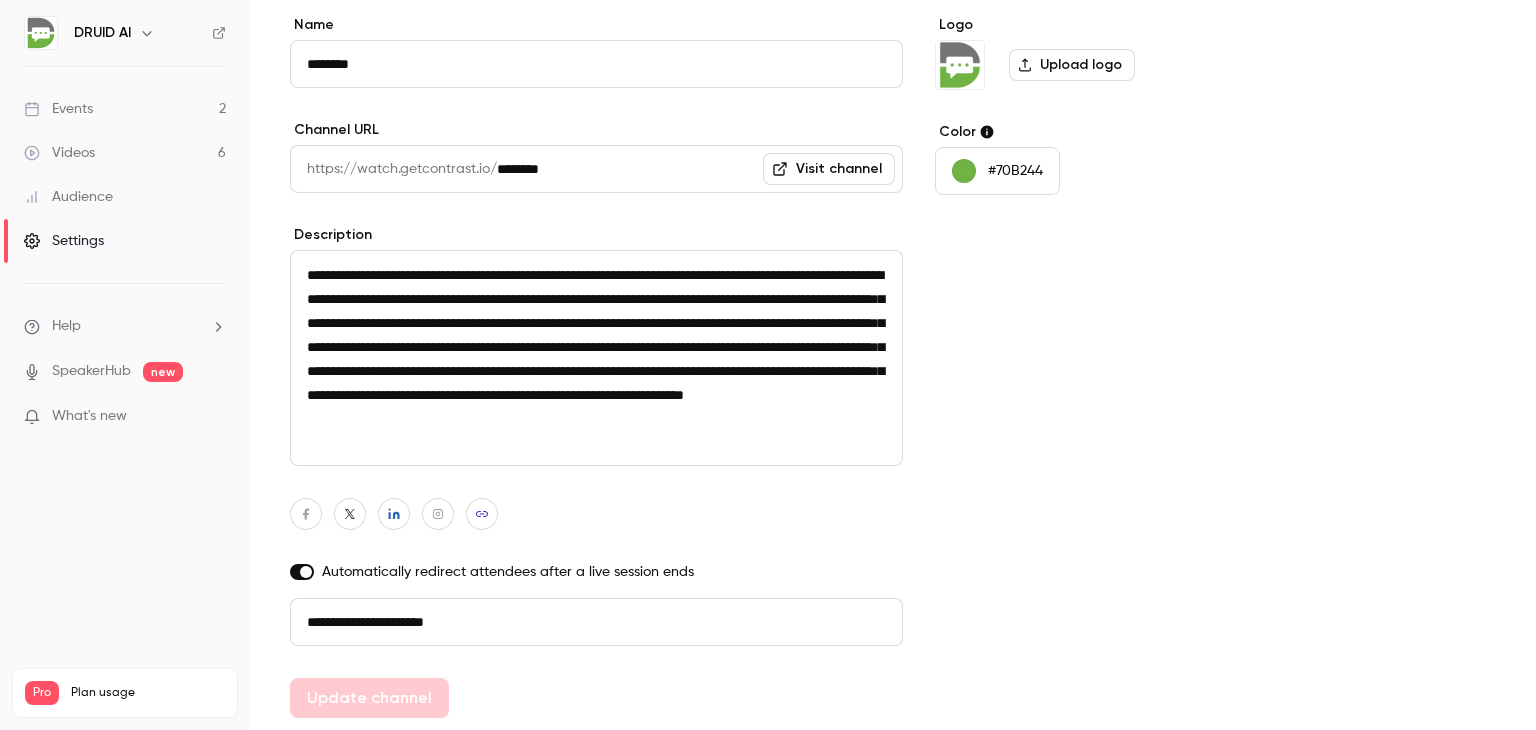 click on "Events 2" at bounding box center (125, 109) 